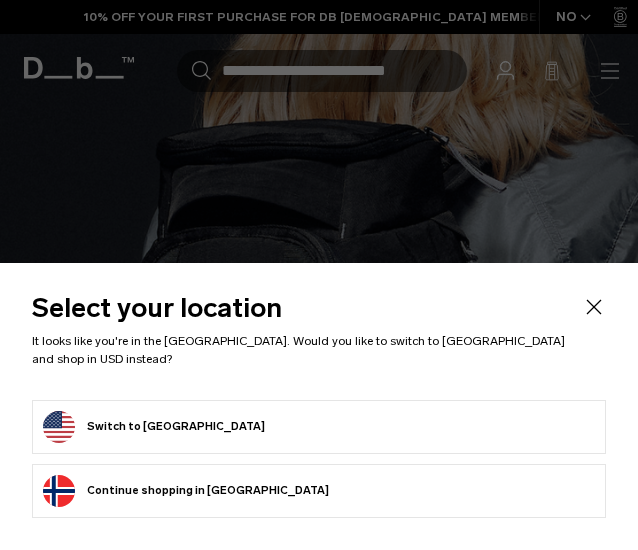 click on "Switch to [GEOGRAPHIC_DATA]" at bounding box center (154, 427) 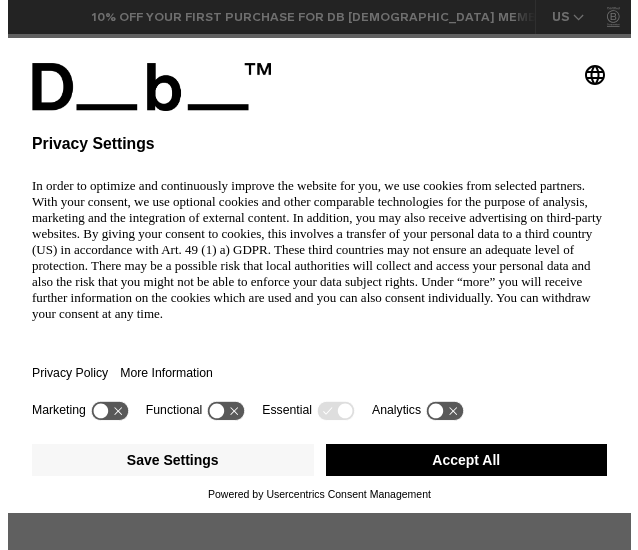 scroll, scrollTop: 0, scrollLeft: 0, axis: both 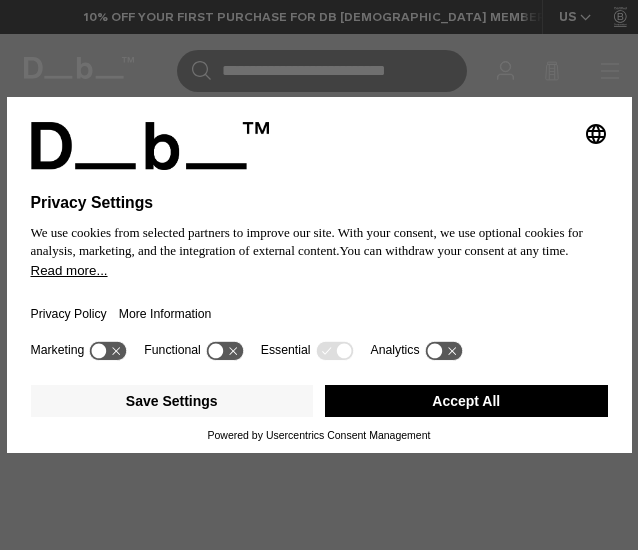 click 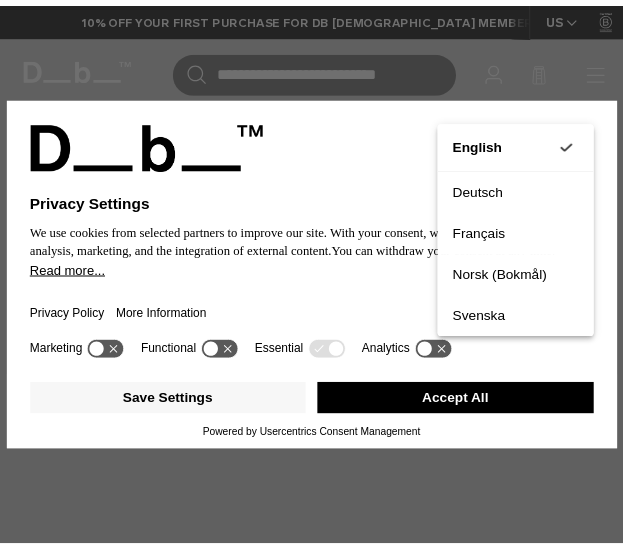 scroll, scrollTop: 0, scrollLeft: 0, axis: both 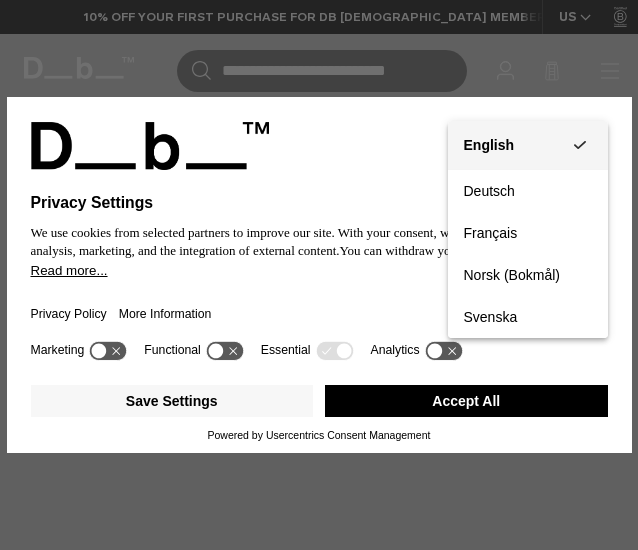 click on "English Group 3" at bounding box center [528, 145] 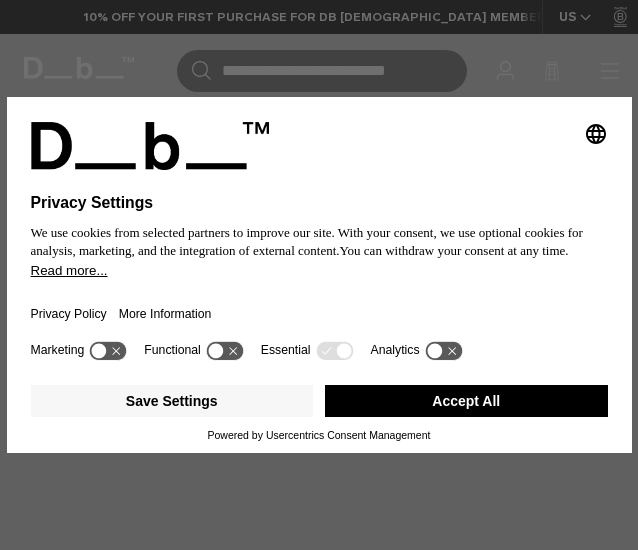 click on "Accept All" at bounding box center (466, 401) 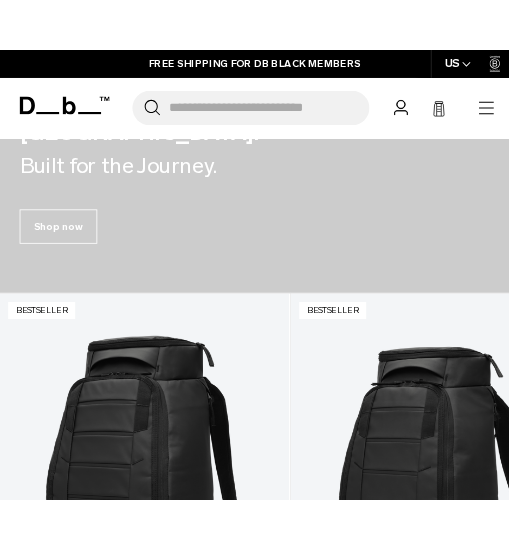 scroll, scrollTop: 900, scrollLeft: 0, axis: vertical 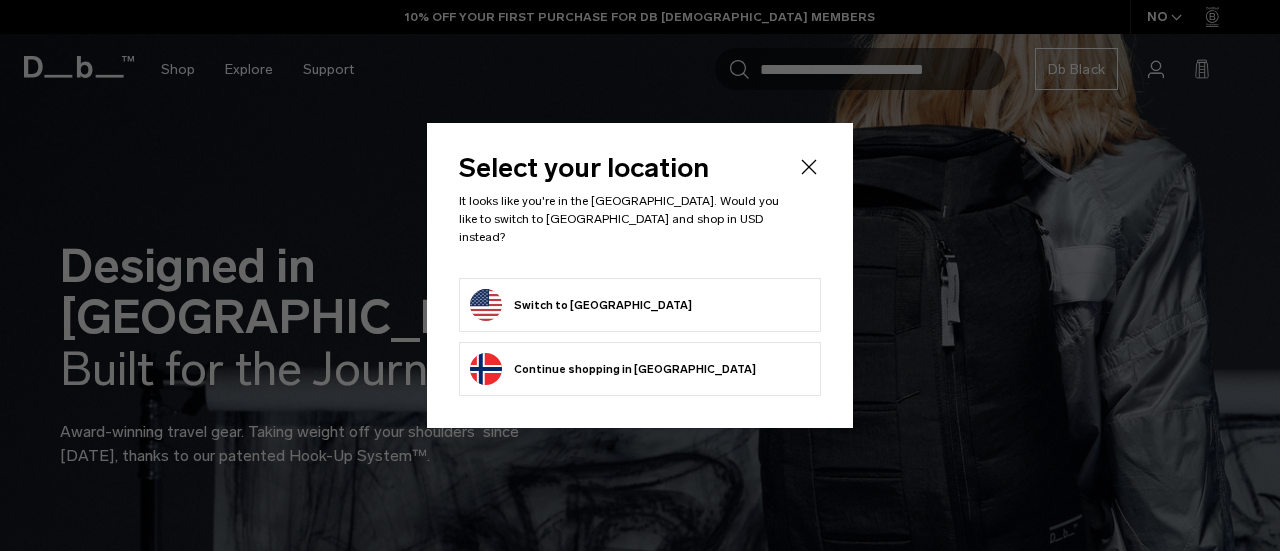 click on "Switch to United States" at bounding box center [581, 305] 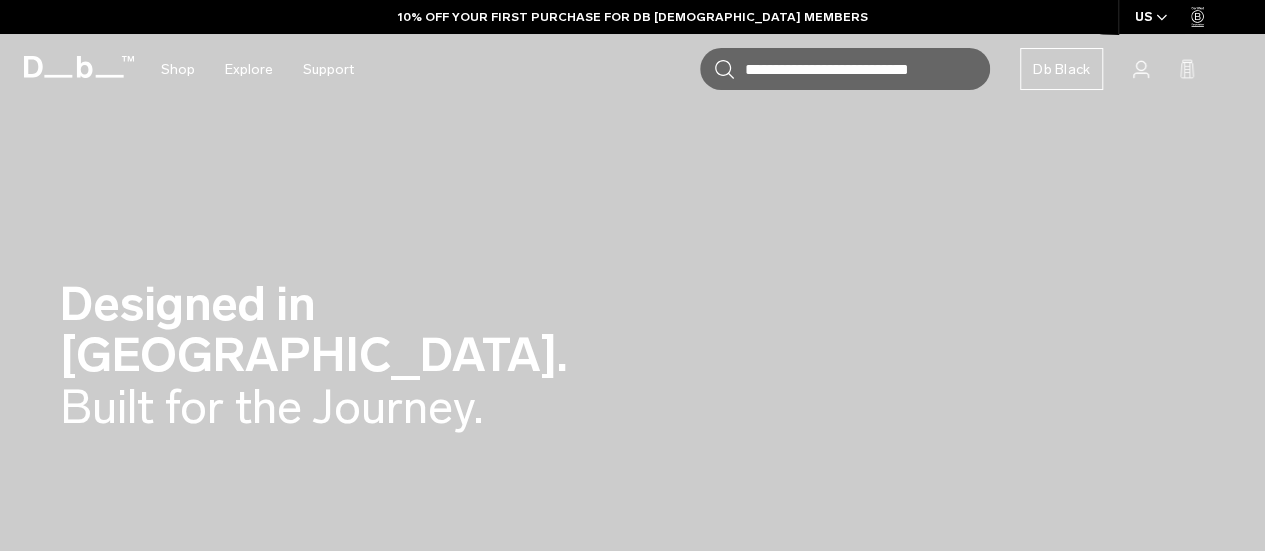 scroll, scrollTop: 500, scrollLeft: 0, axis: vertical 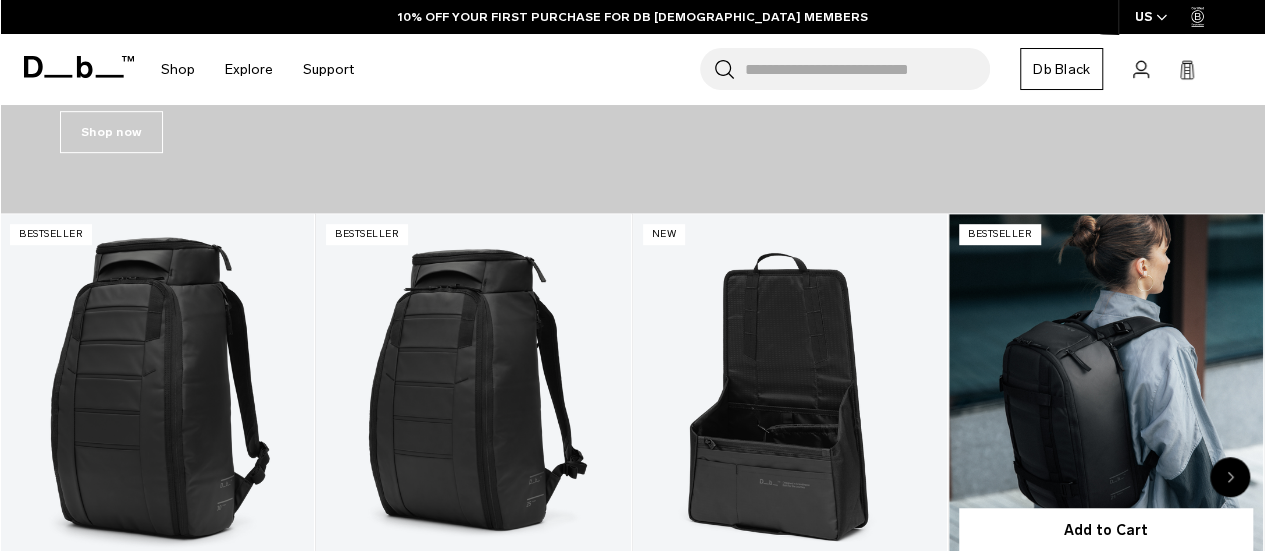 click at bounding box center (1106, 388) 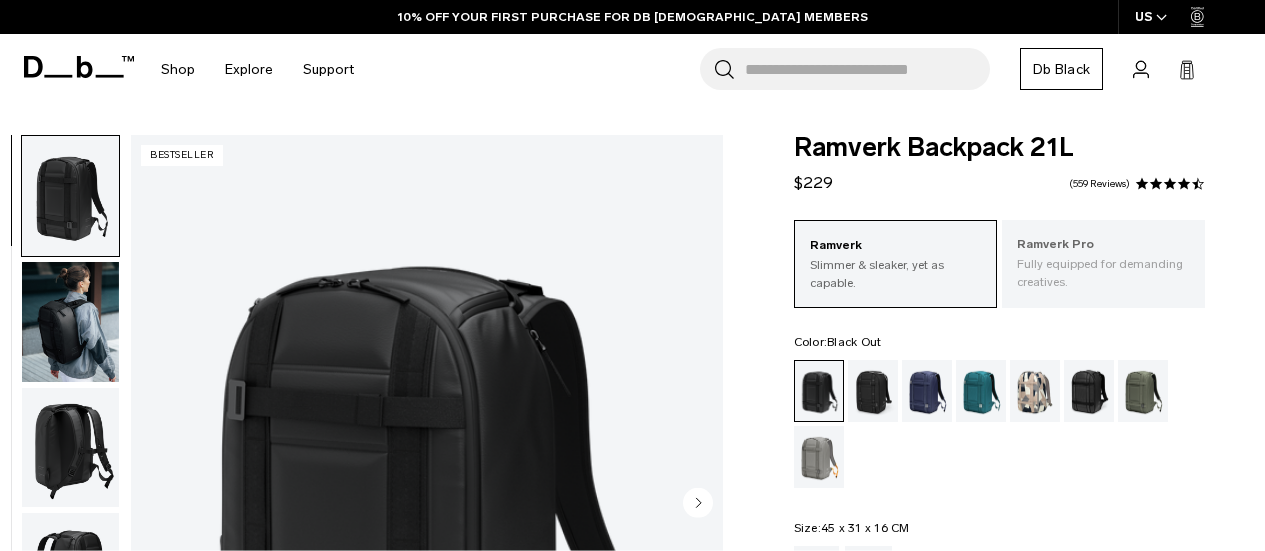 scroll, scrollTop: 0, scrollLeft: 0, axis: both 